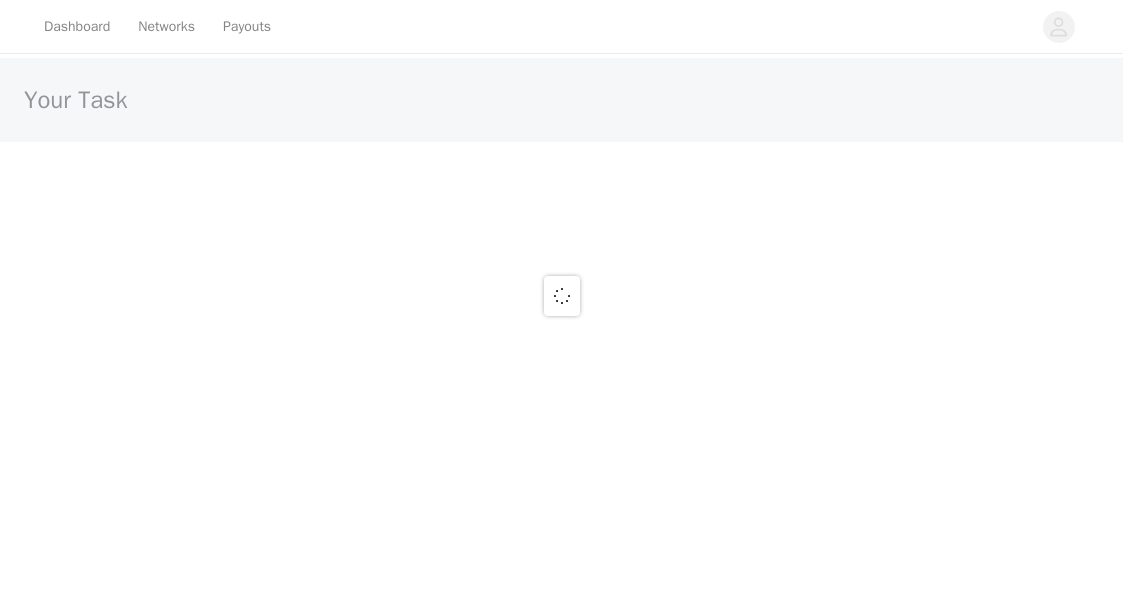 scroll, scrollTop: 0, scrollLeft: 0, axis: both 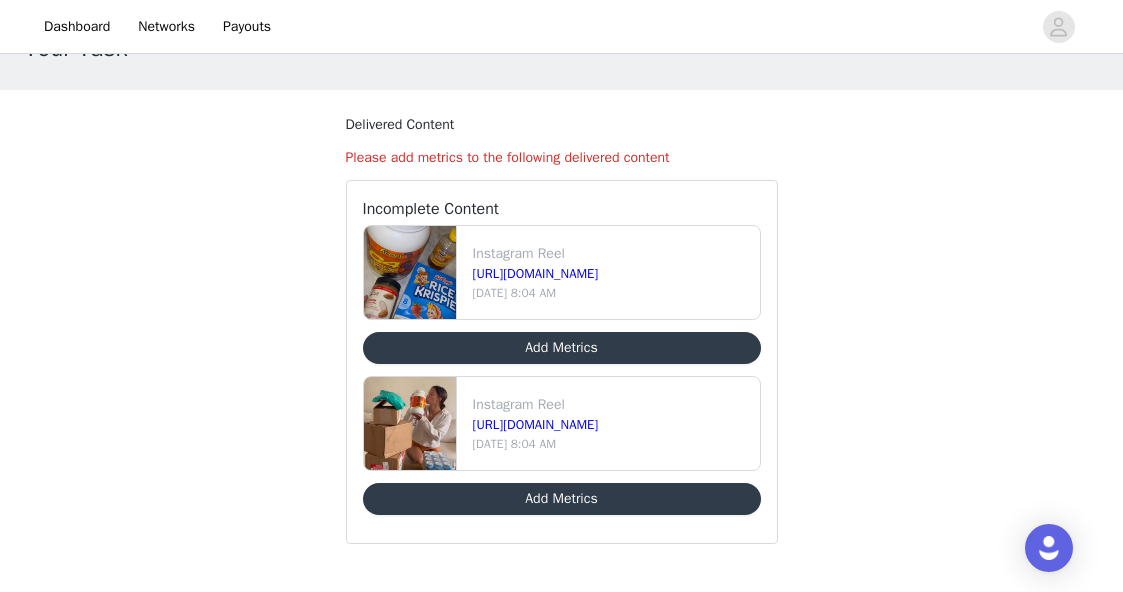 click on "Add Metrics" at bounding box center [562, 499] 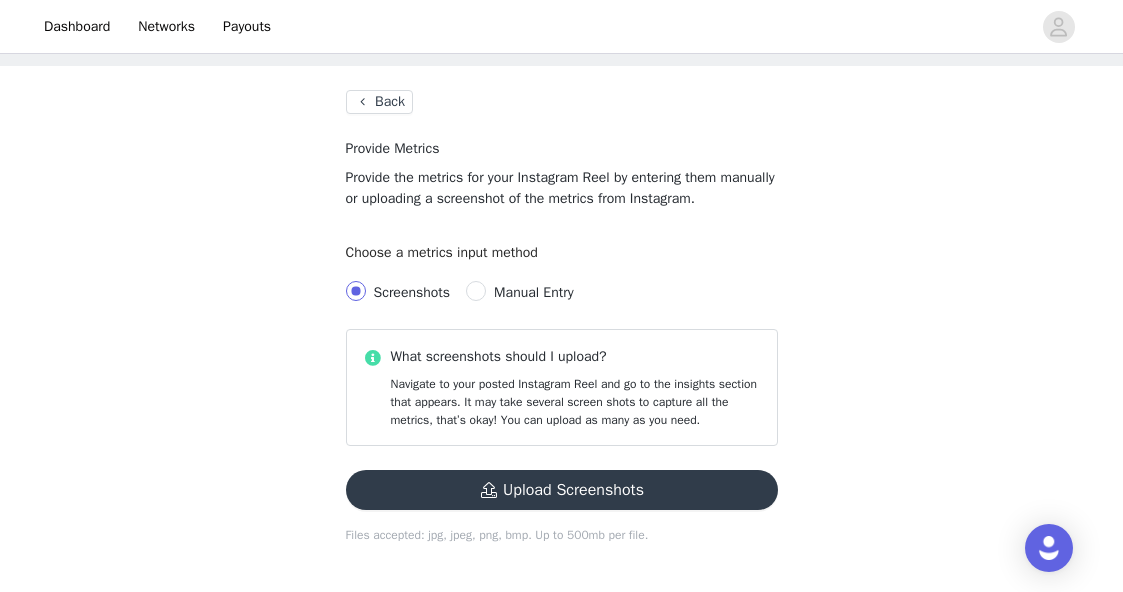 scroll, scrollTop: 79, scrollLeft: 0, axis: vertical 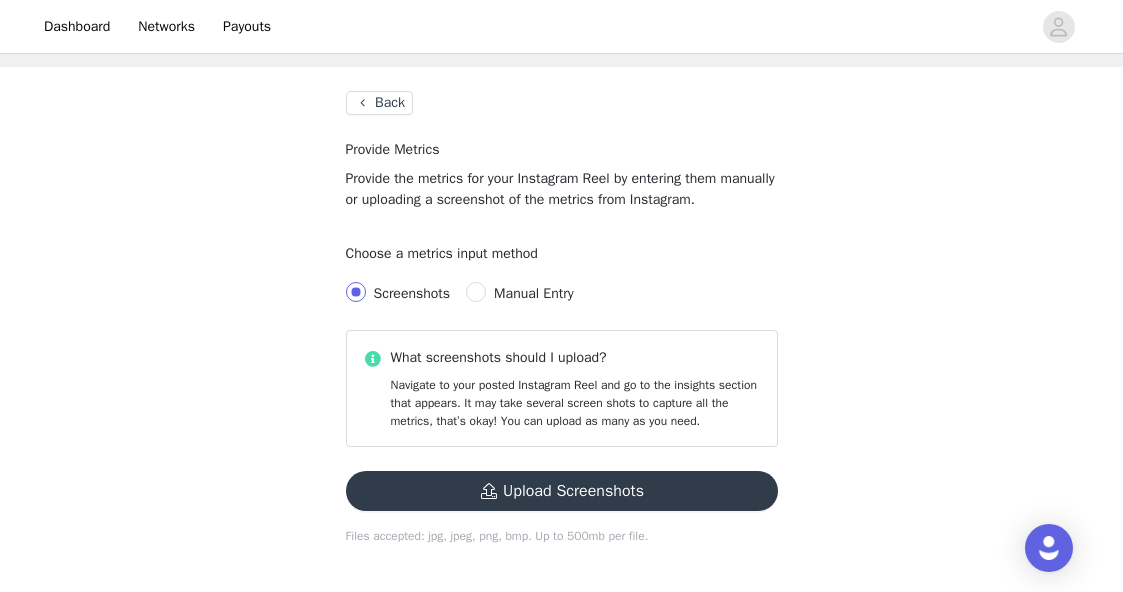 click on "Screenshots Manual Entry" at bounding box center [562, 294] 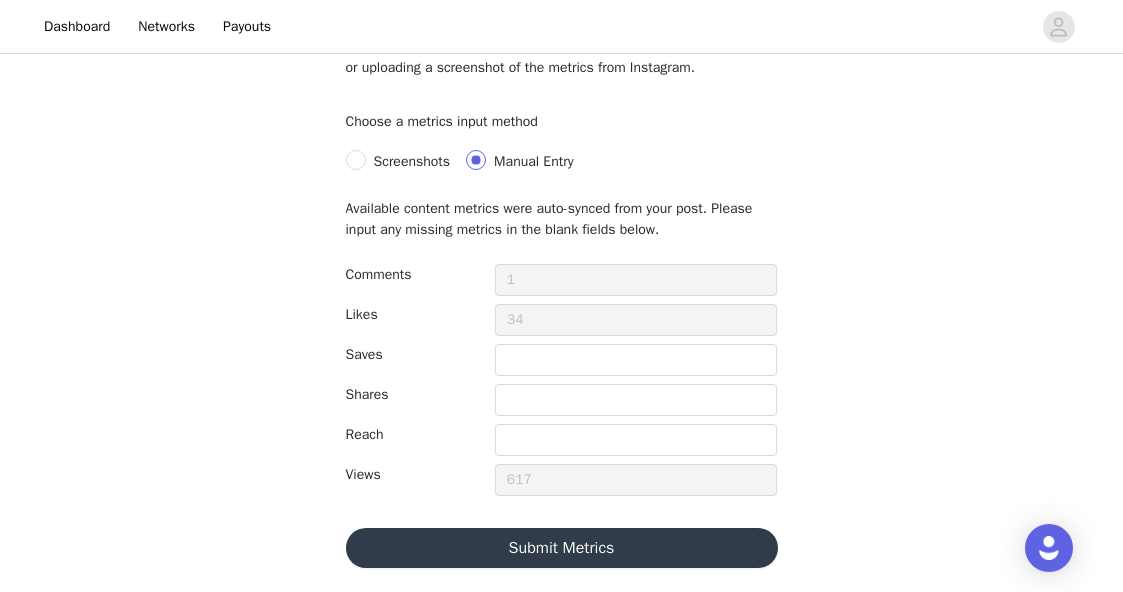 scroll, scrollTop: 210, scrollLeft: 0, axis: vertical 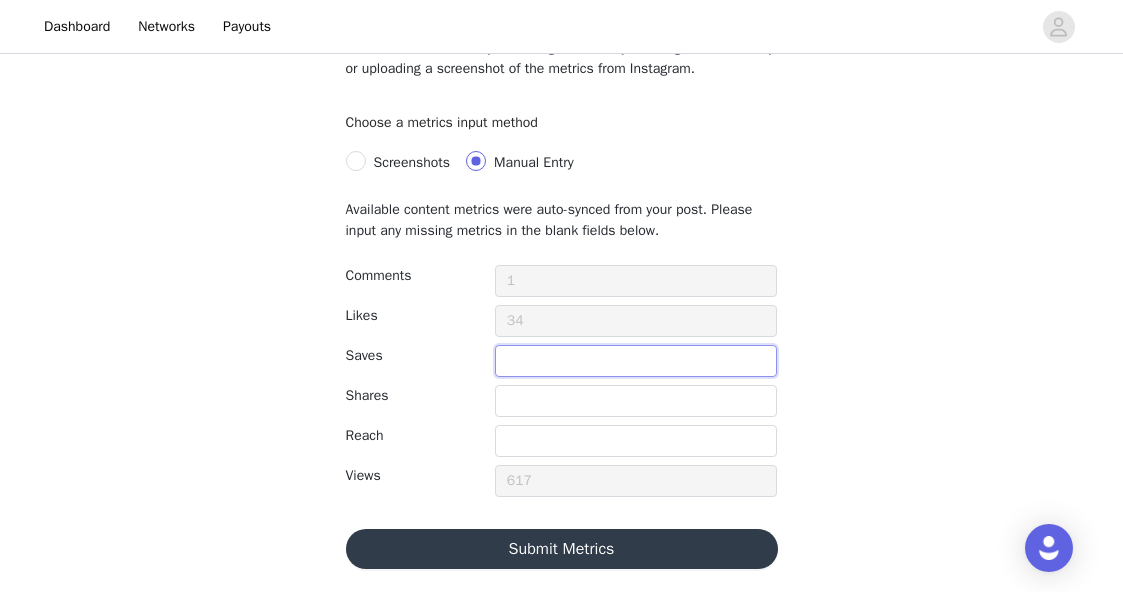 click at bounding box center [636, 361] 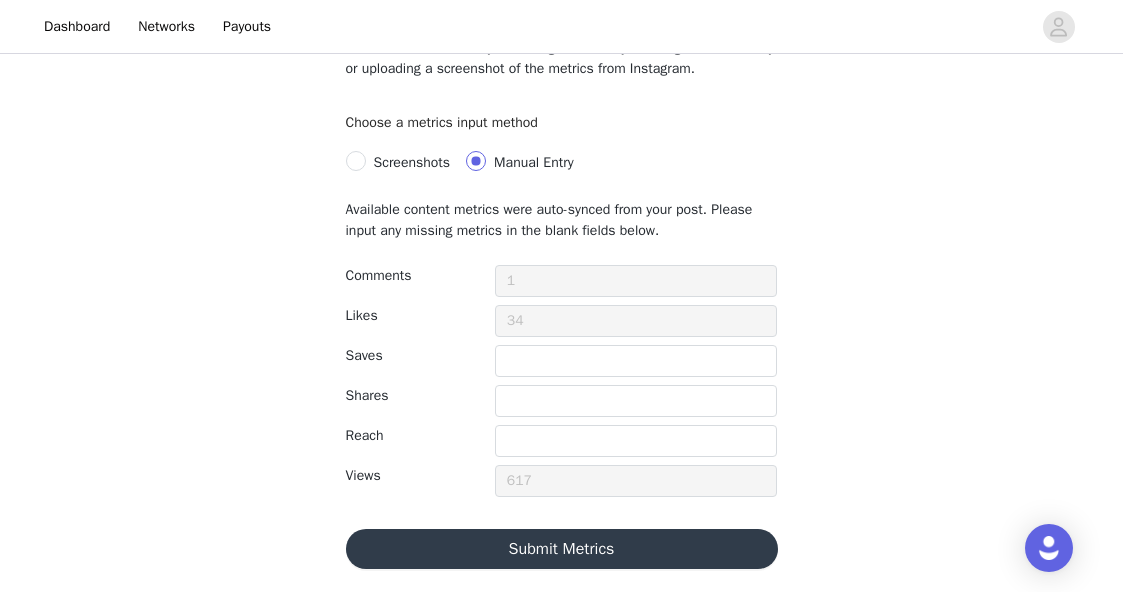 click at bounding box center [636, 405] 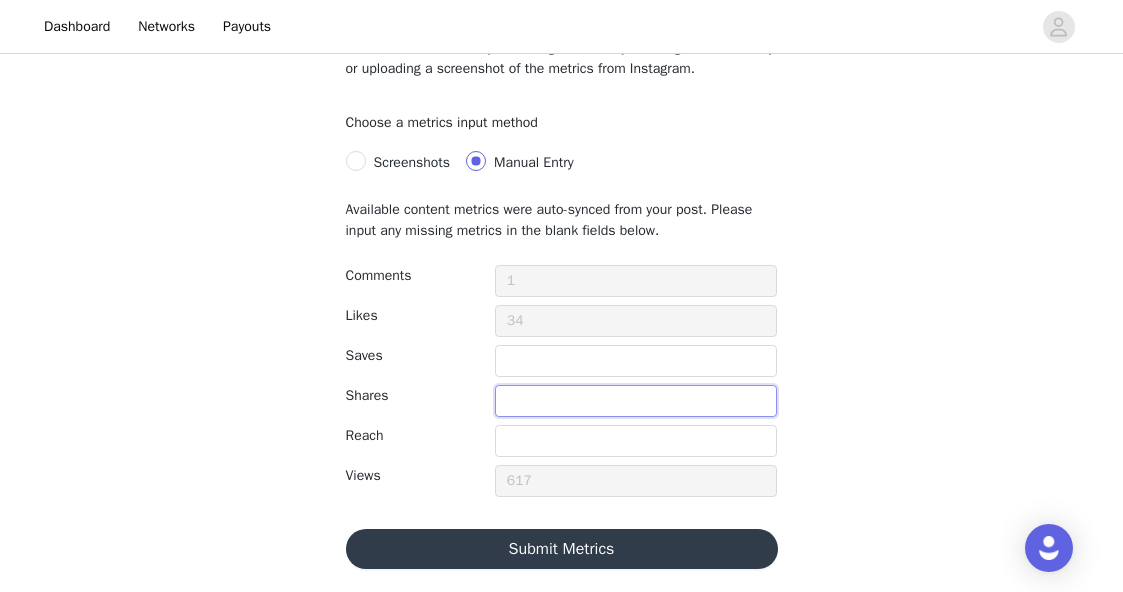 click at bounding box center (636, 401) 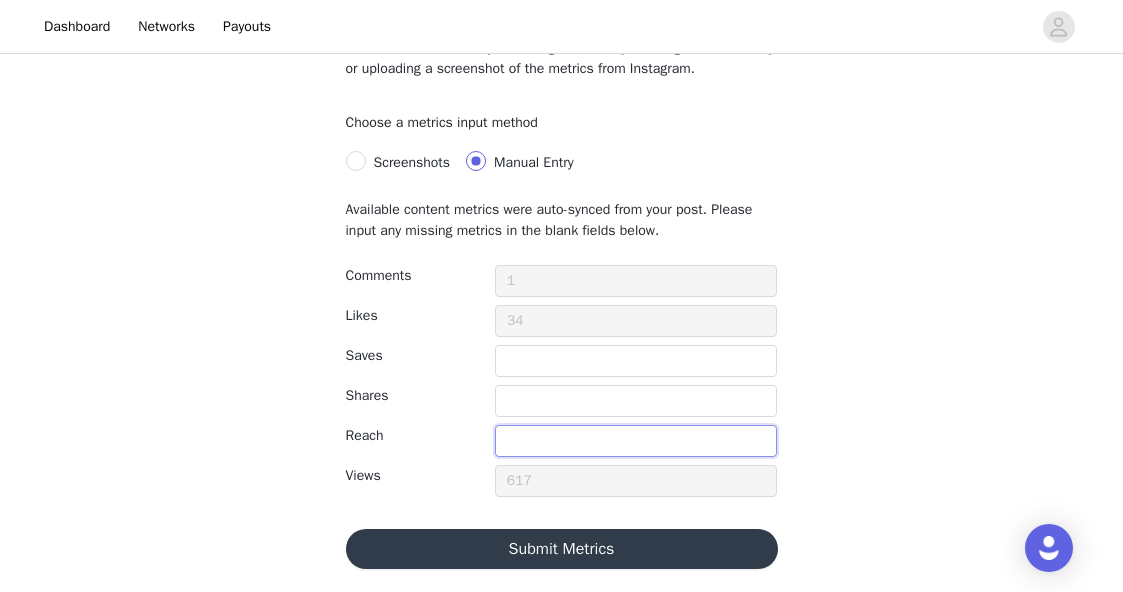 click at bounding box center (636, 441) 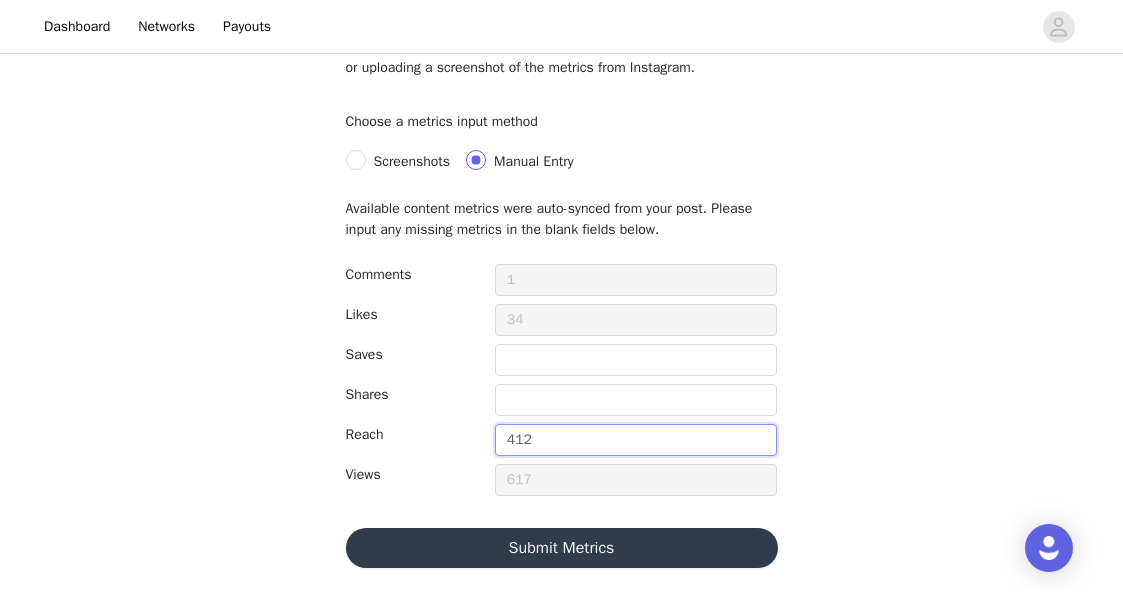 scroll, scrollTop: 210, scrollLeft: 0, axis: vertical 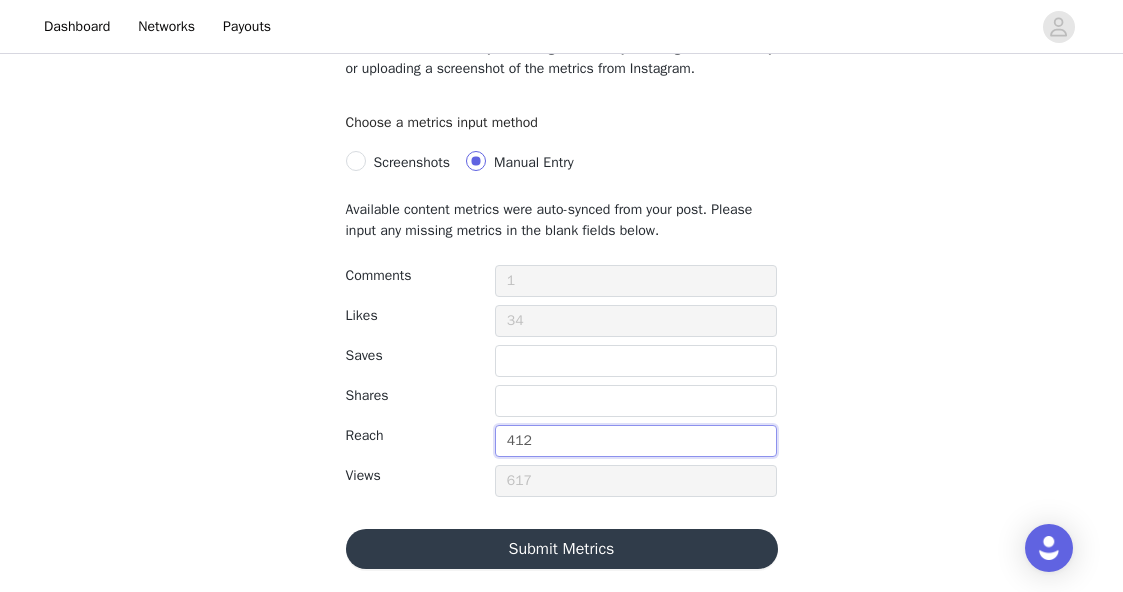 type on "412" 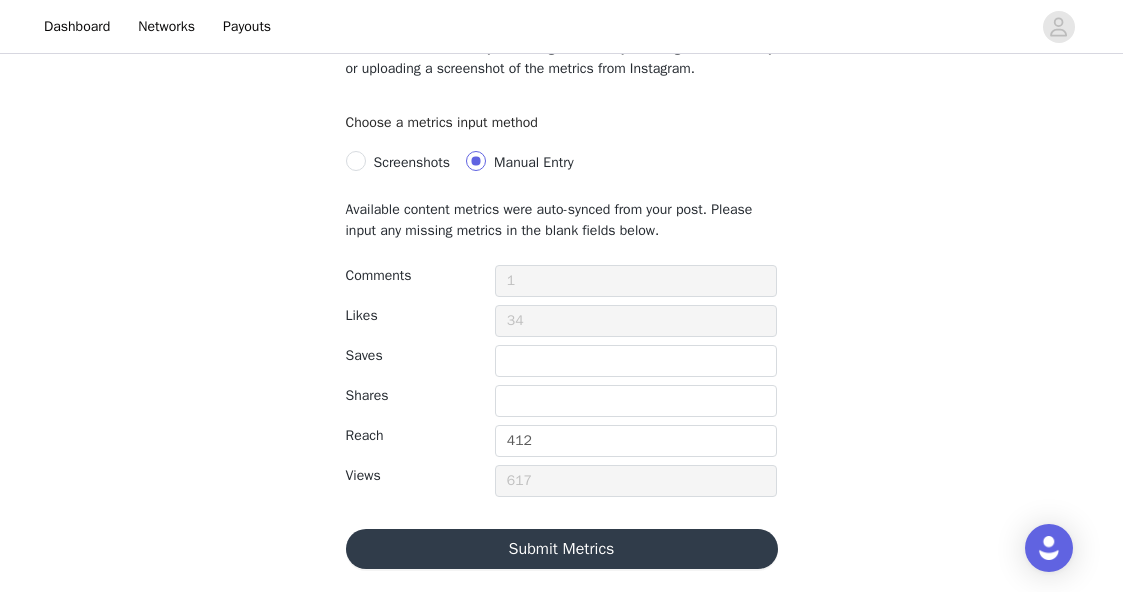 click on "Submit Metrics" at bounding box center [562, 549] 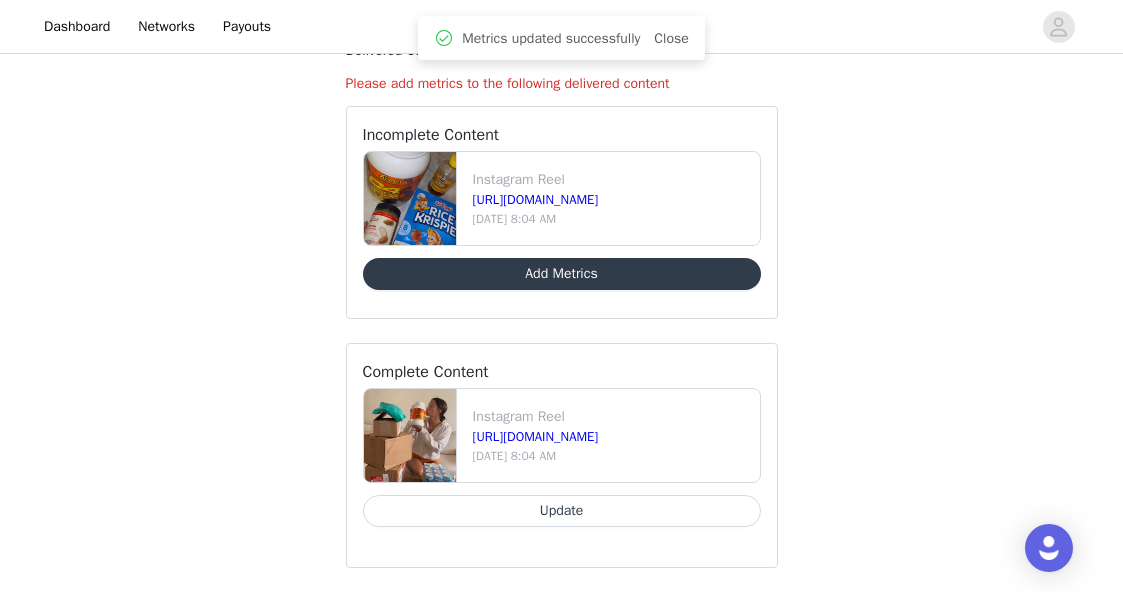 scroll, scrollTop: 126, scrollLeft: 0, axis: vertical 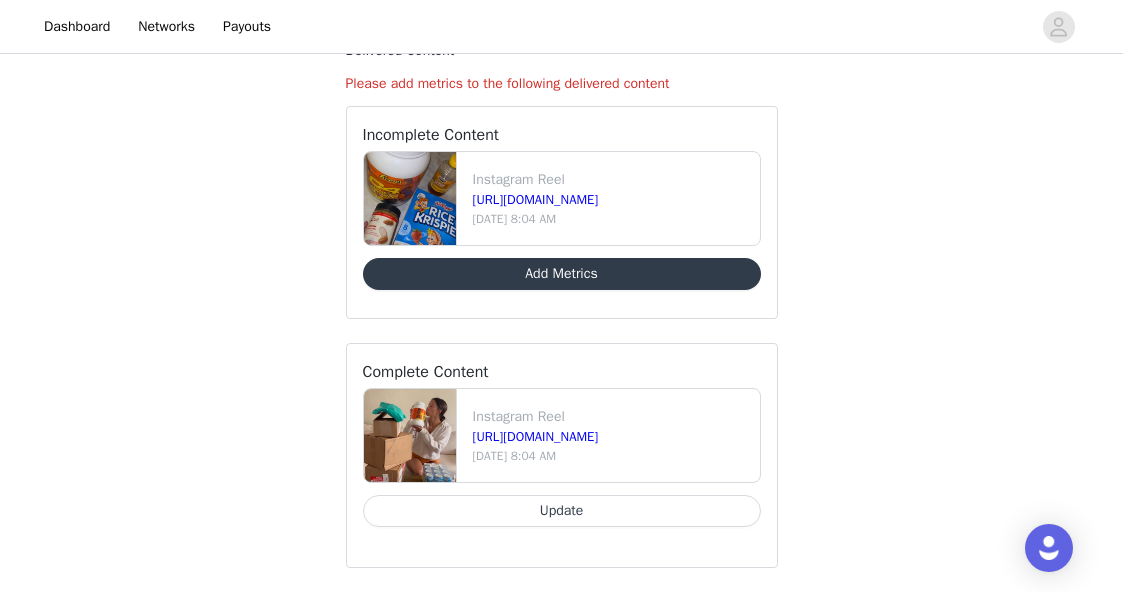 click on "Add Metrics" at bounding box center (562, 274) 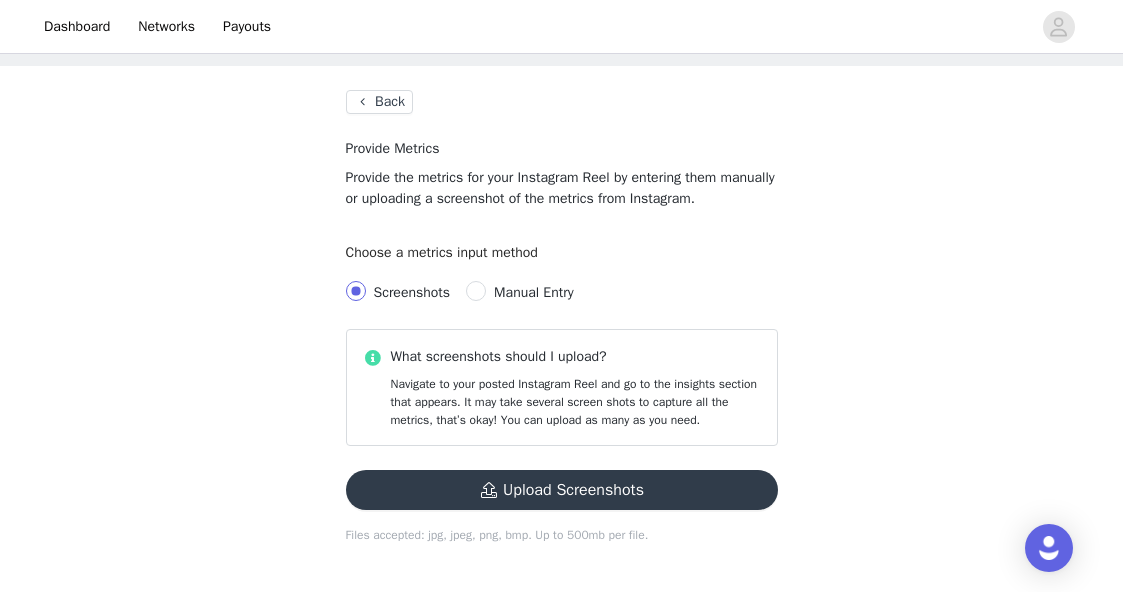 scroll, scrollTop: 79, scrollLeft: 0, axis: vertical 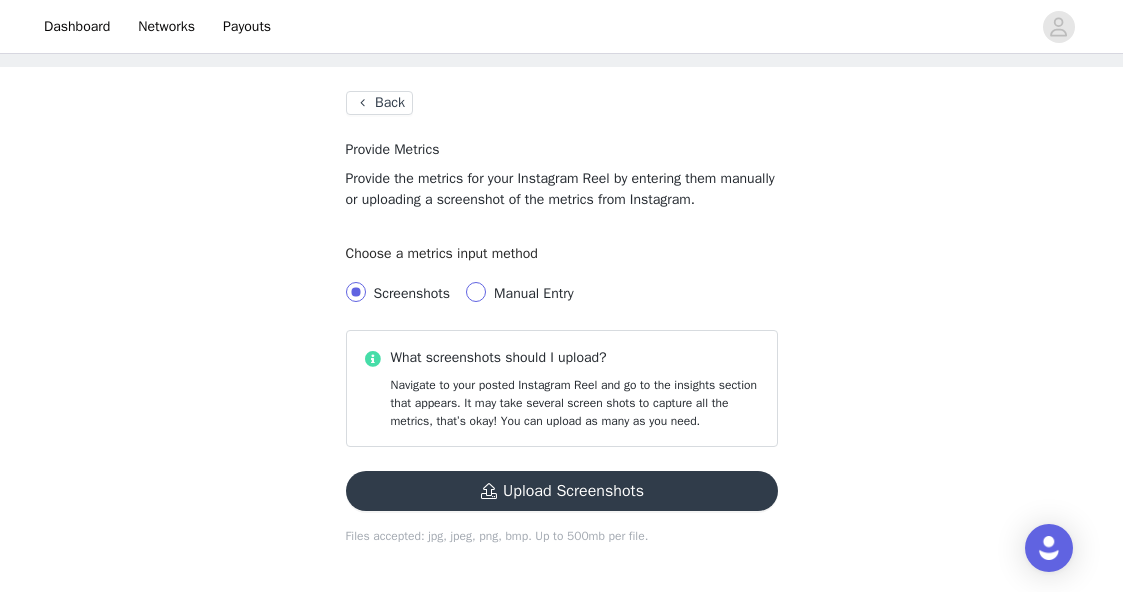 click at bounding box center [476, 292] 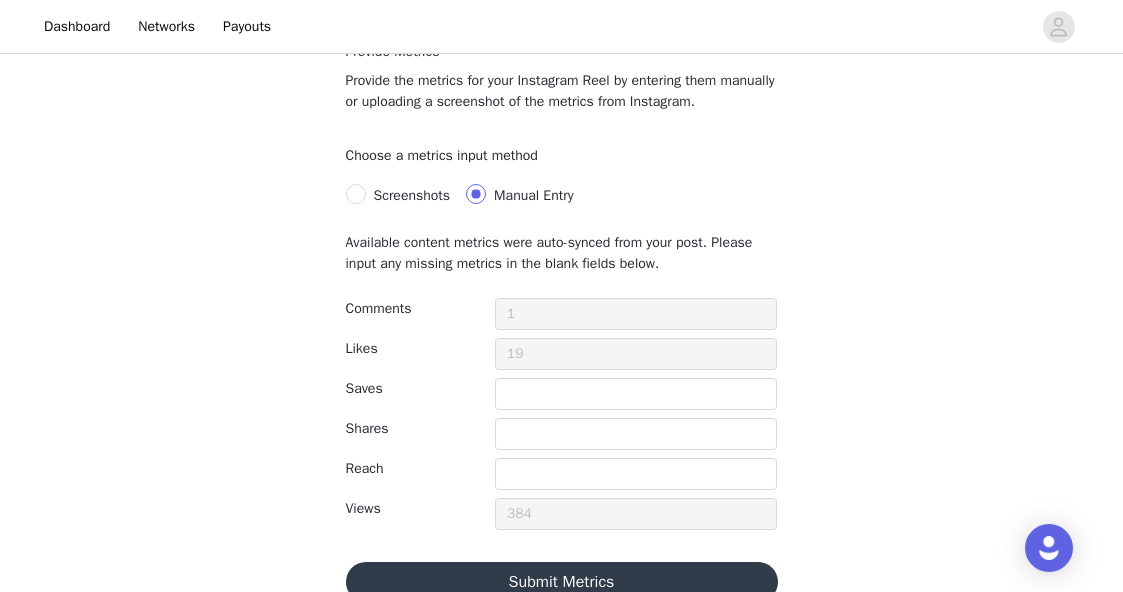 scroll, scrollTop: 196, scrollLeft: 0, axis: vertical 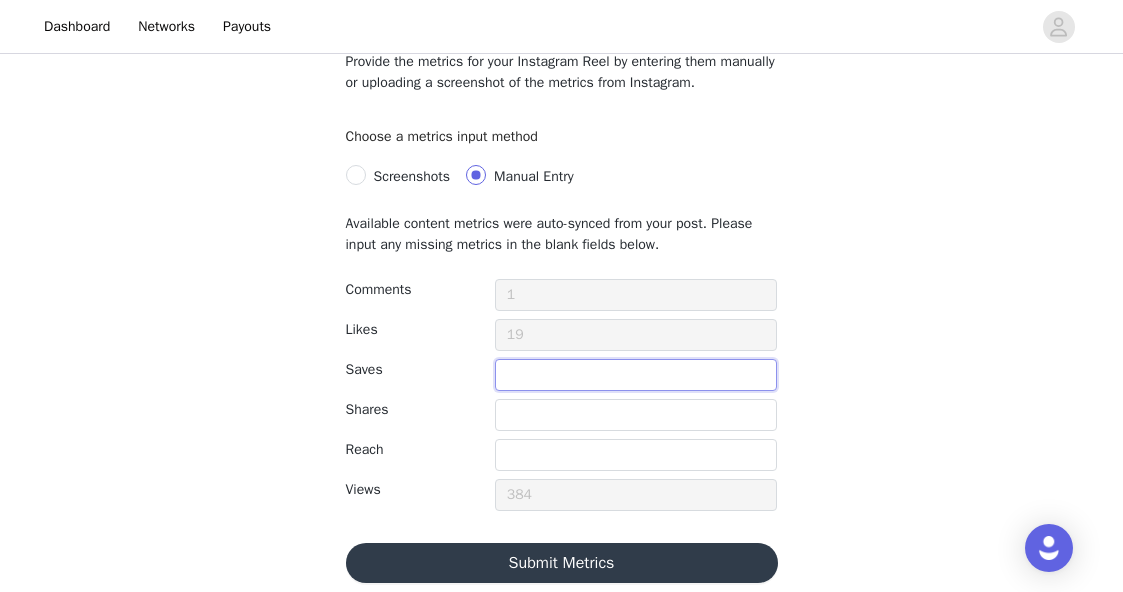 click at bounding box center [636, 375] 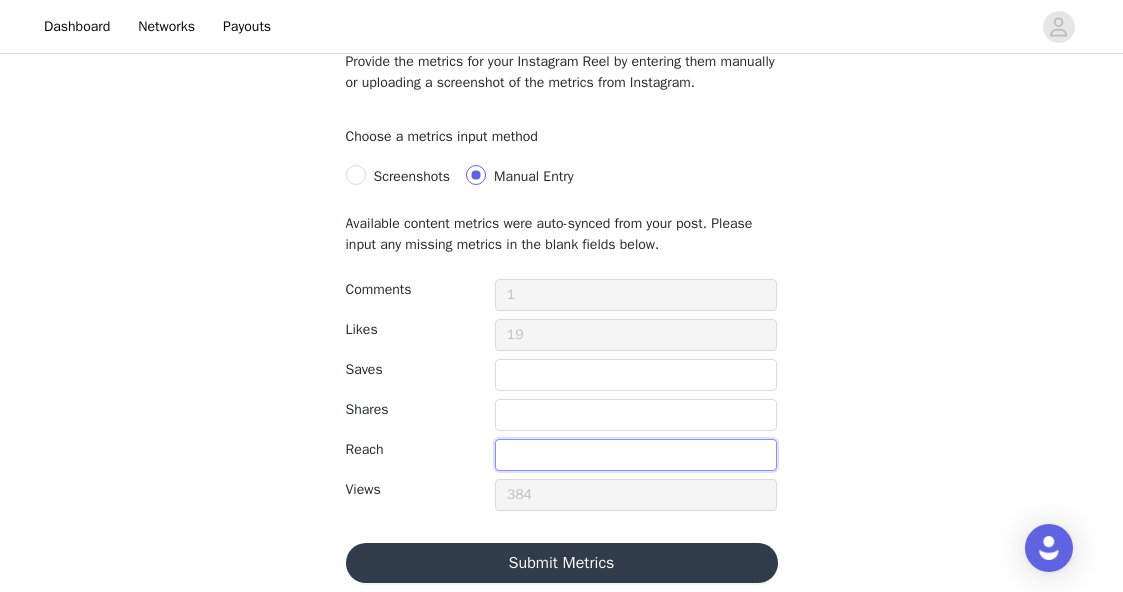 click at bounding box center (636, 455) 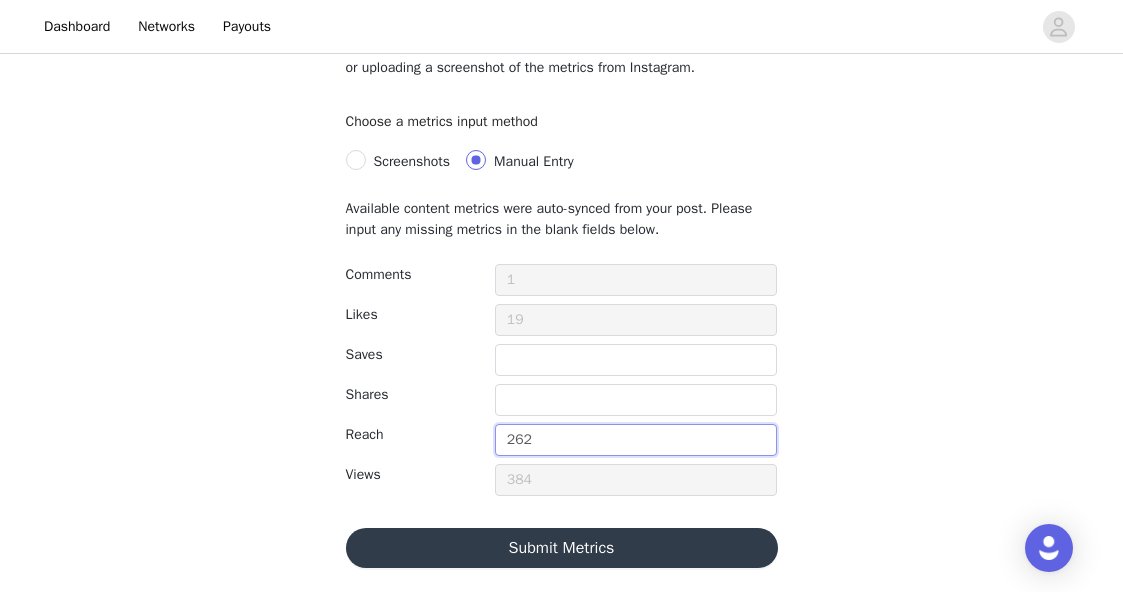 scroll, scrollTop: 210, scrollLeft: 0, axis: vertical 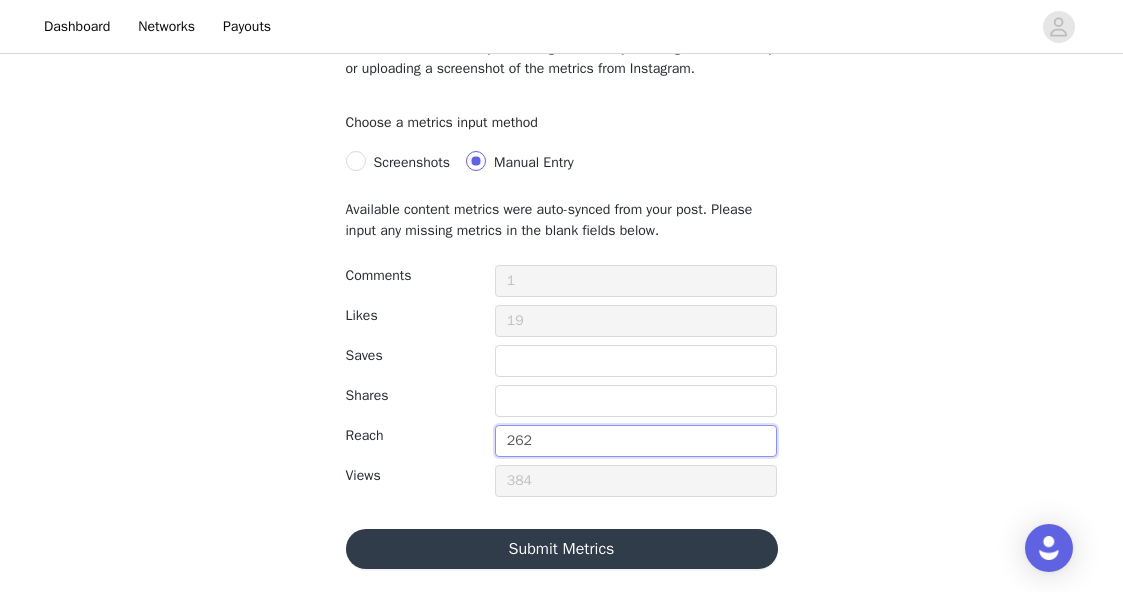 type on "262" 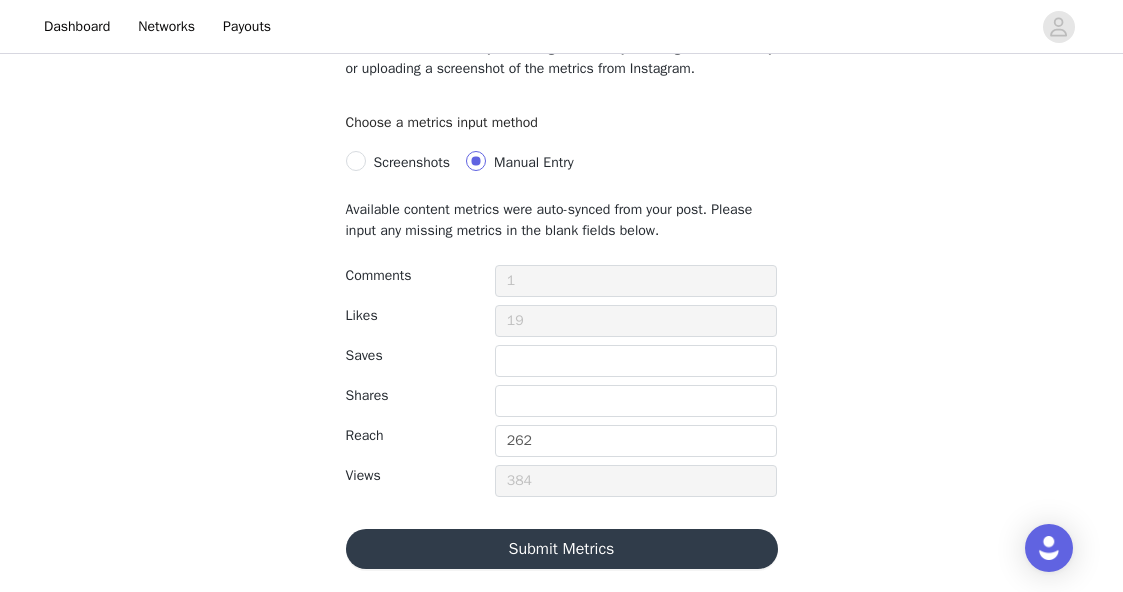click on "Submit Metrics" at bounding box center [562, 549] 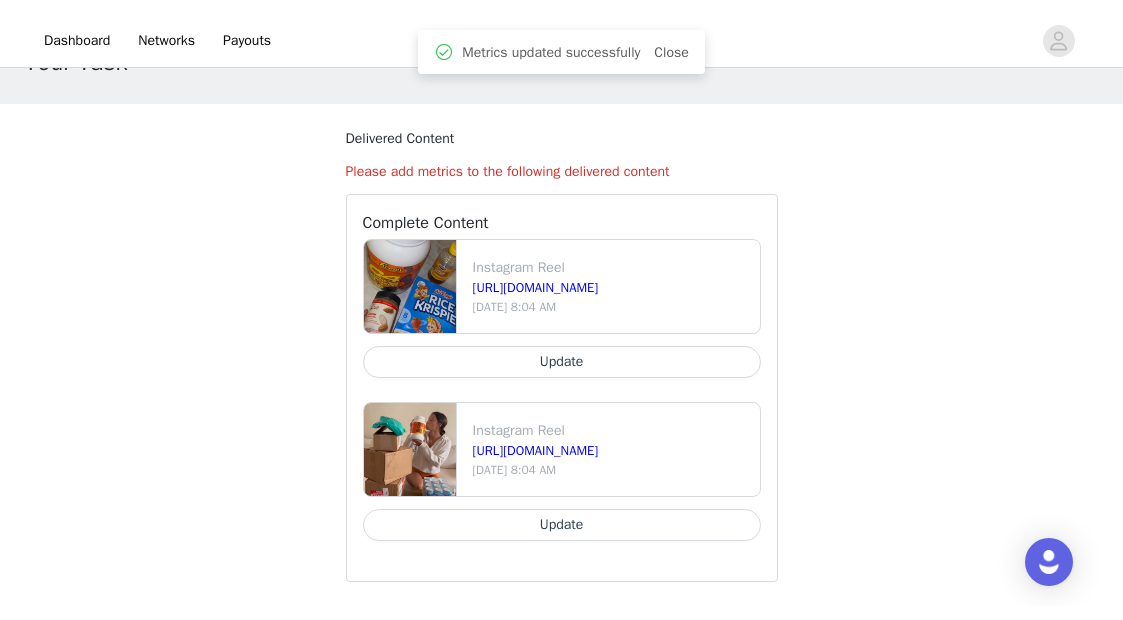 scroll, scrollTop: 0, scrollLeft: 0, axis: both 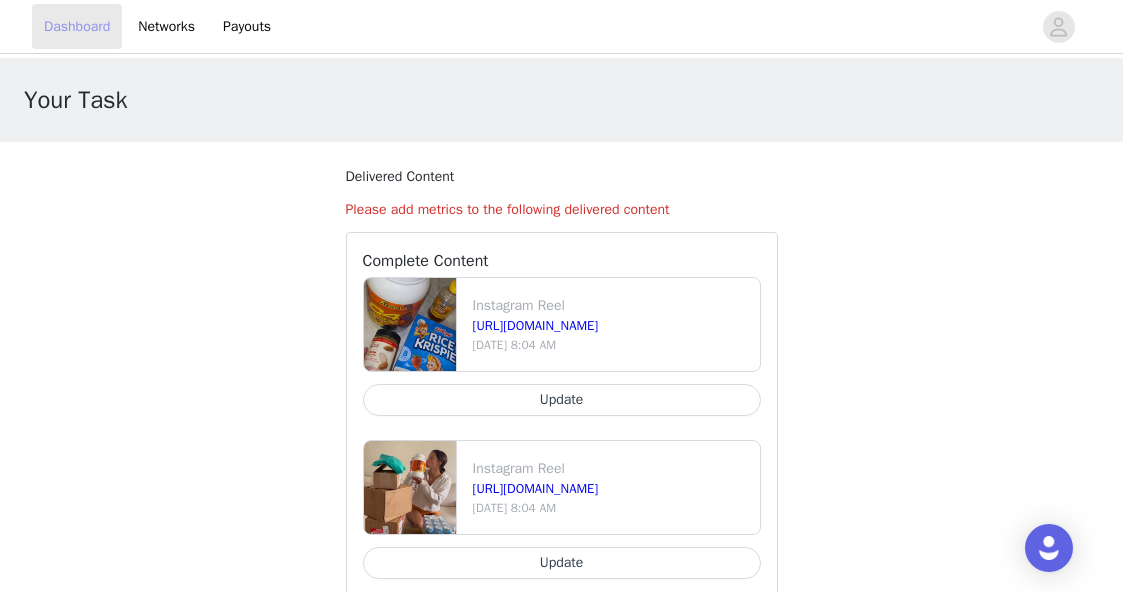 click on "Dashboard" at bounding box center [77, 26] 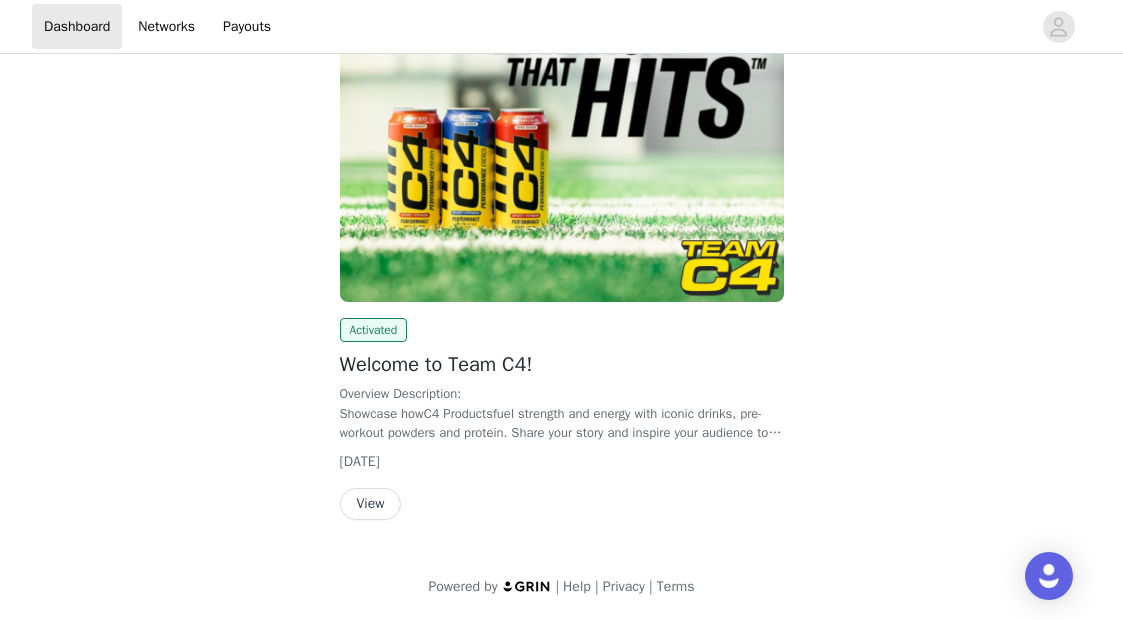 scroll, scrollTop: 204, scrollLeft: 0, axis: vertical 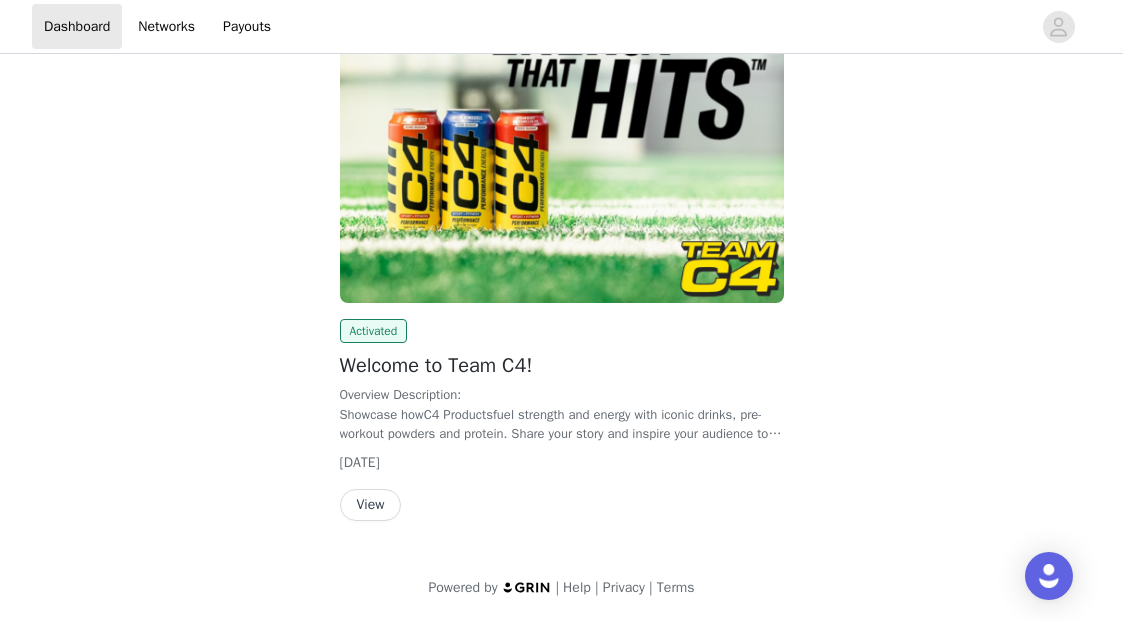 click on "View" at bounding box center [371, 505] 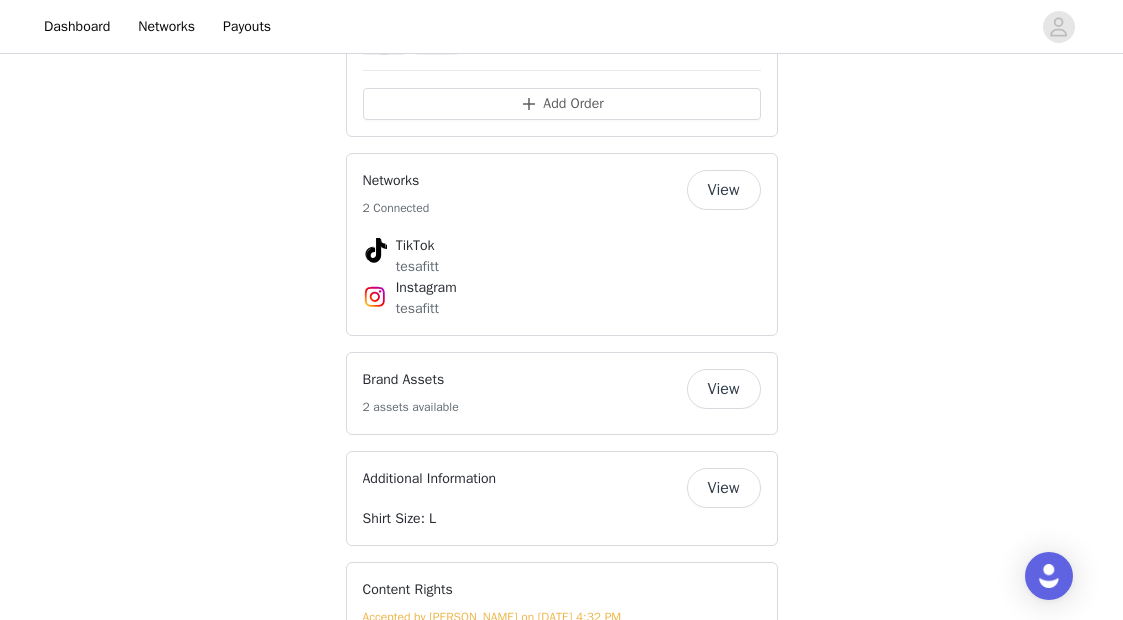 scroll, scrollTop: 1495, scrollLeft: 0, axis: vertical 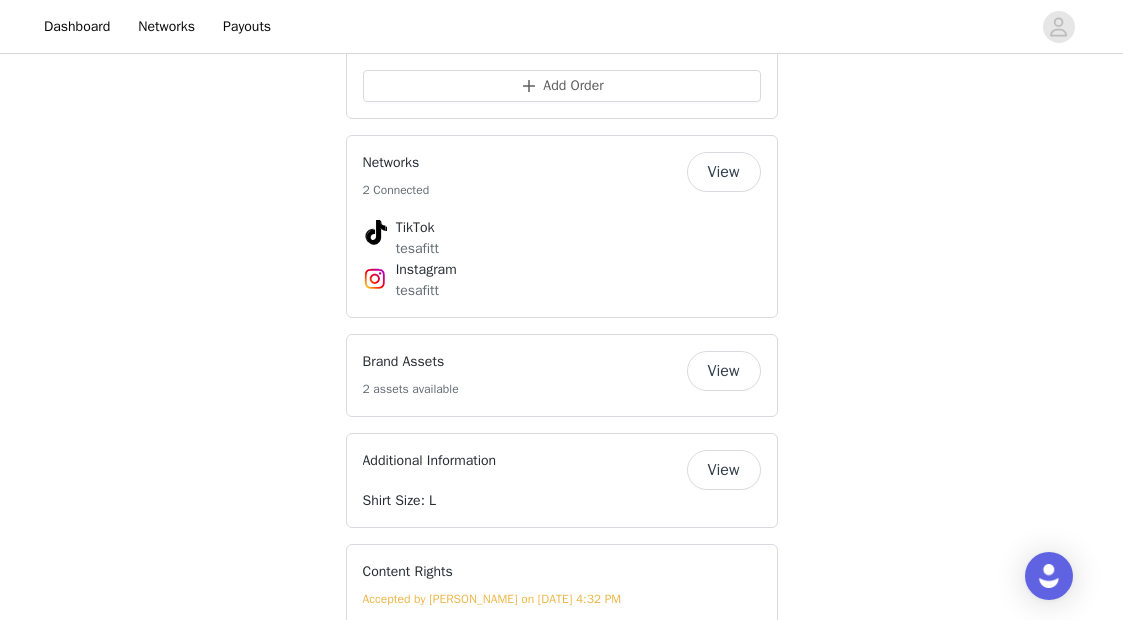 click on "View" at bounding box center [724, 371] 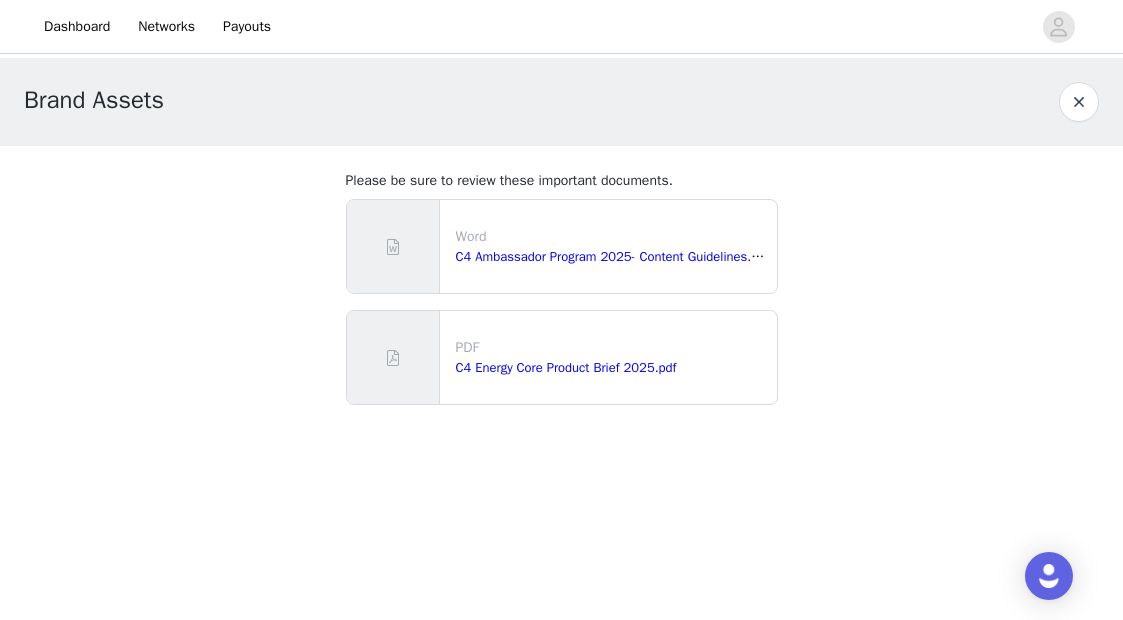 click at bounding box center [562, 295] 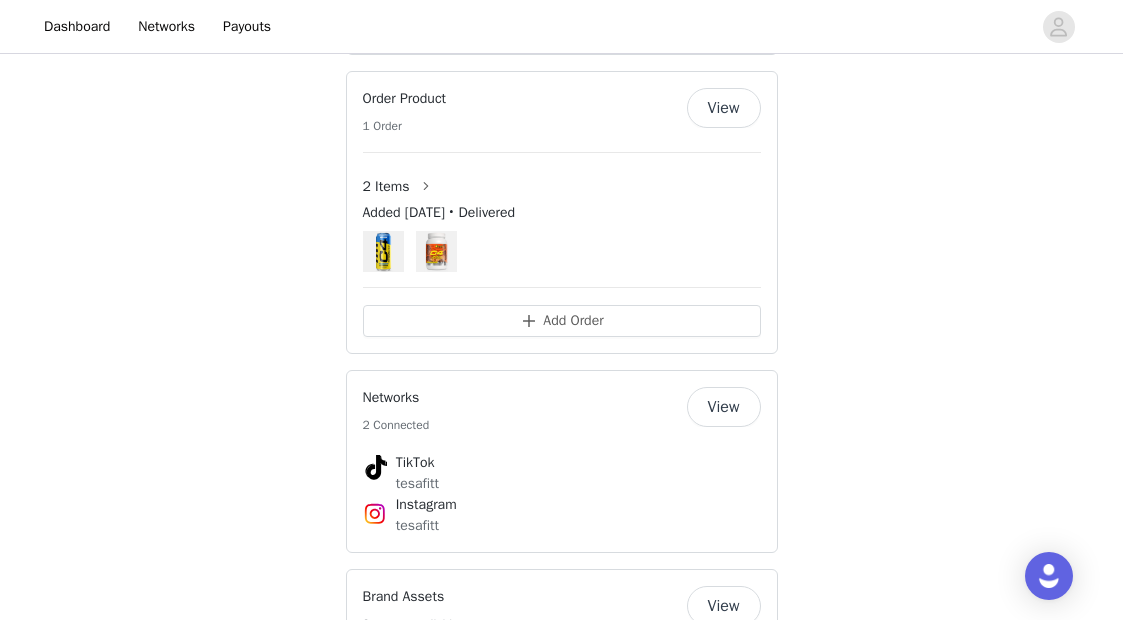 scroll, scrollTop: 1265, scrollLeft: 0, axis: vertical 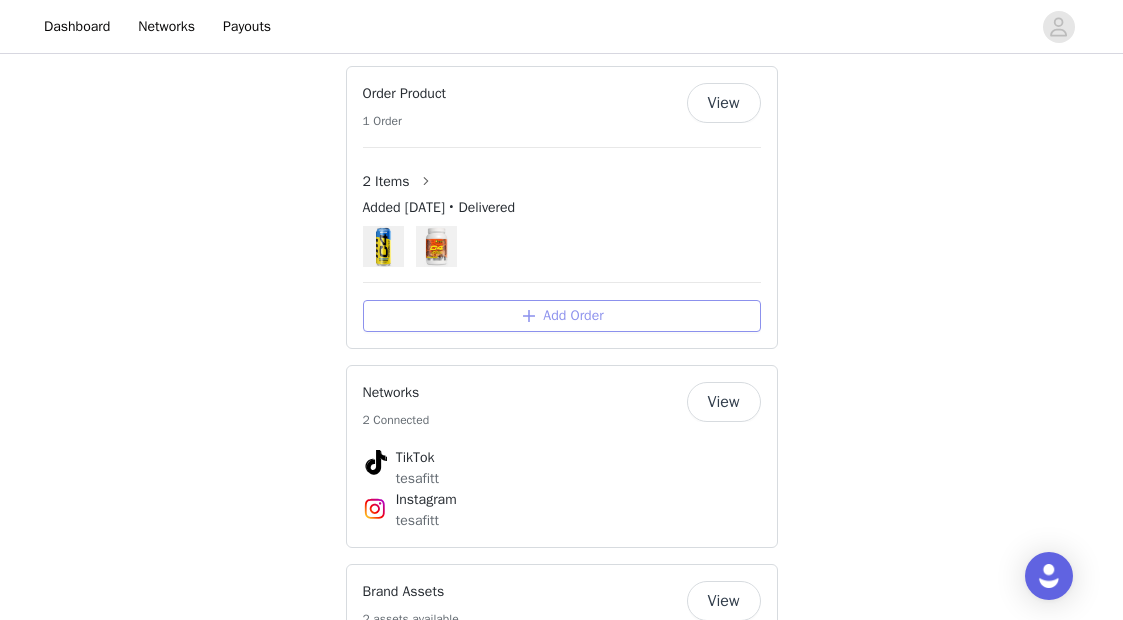 click on "Add Order" at bounding box center [562, 316] 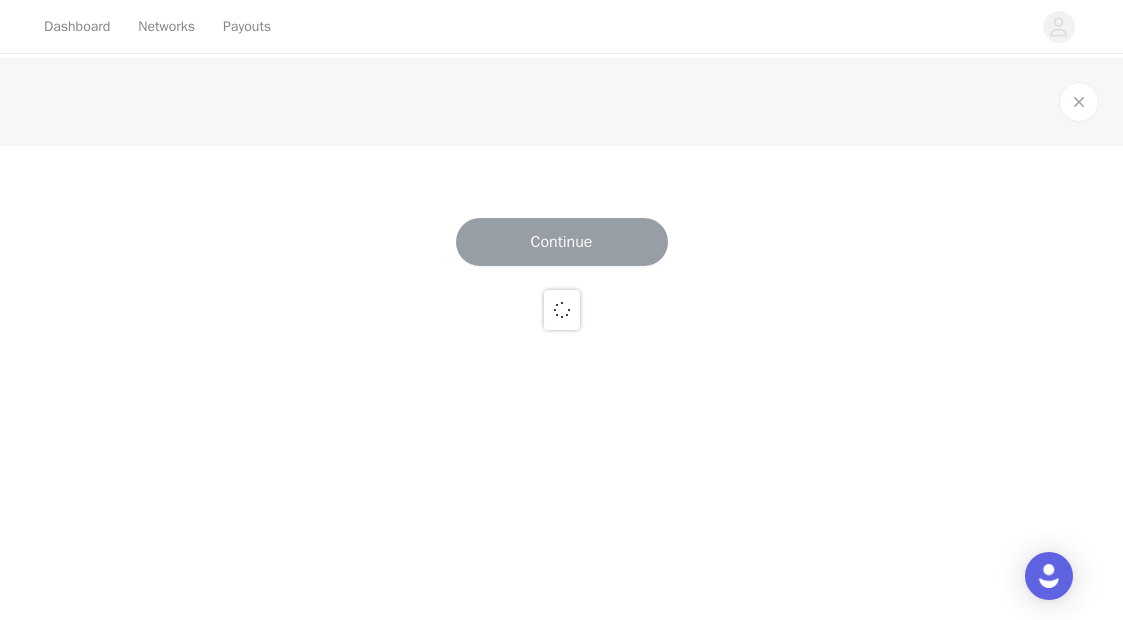 scroll, scrollTop: 0, scrollLeft: 0, axis: both 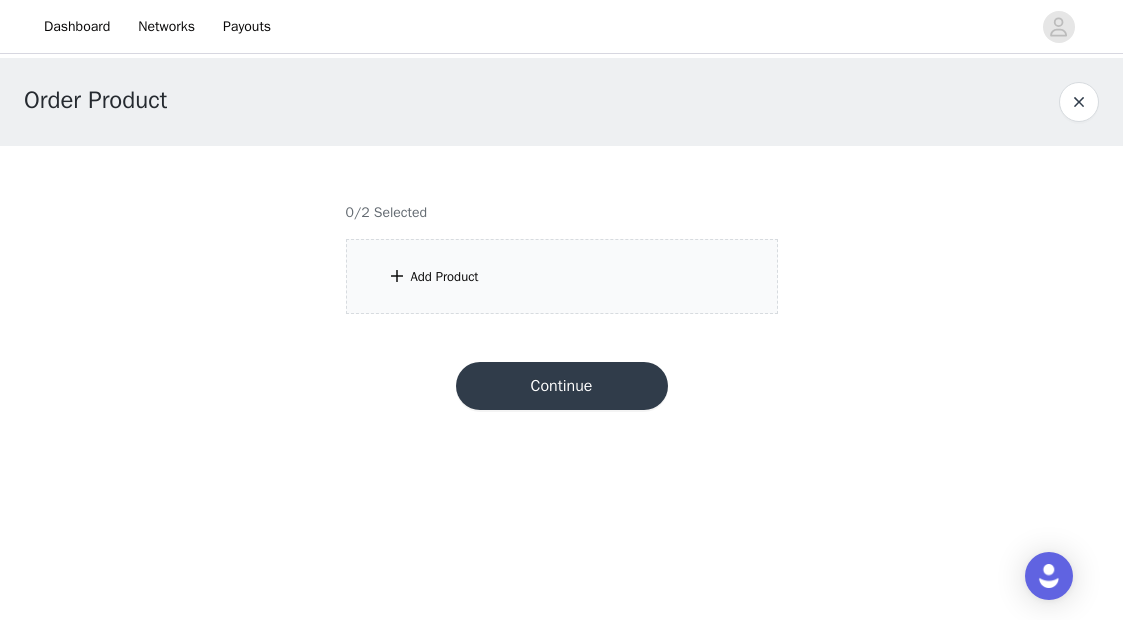 click on "Add Product" at bounding box center [562, 276] 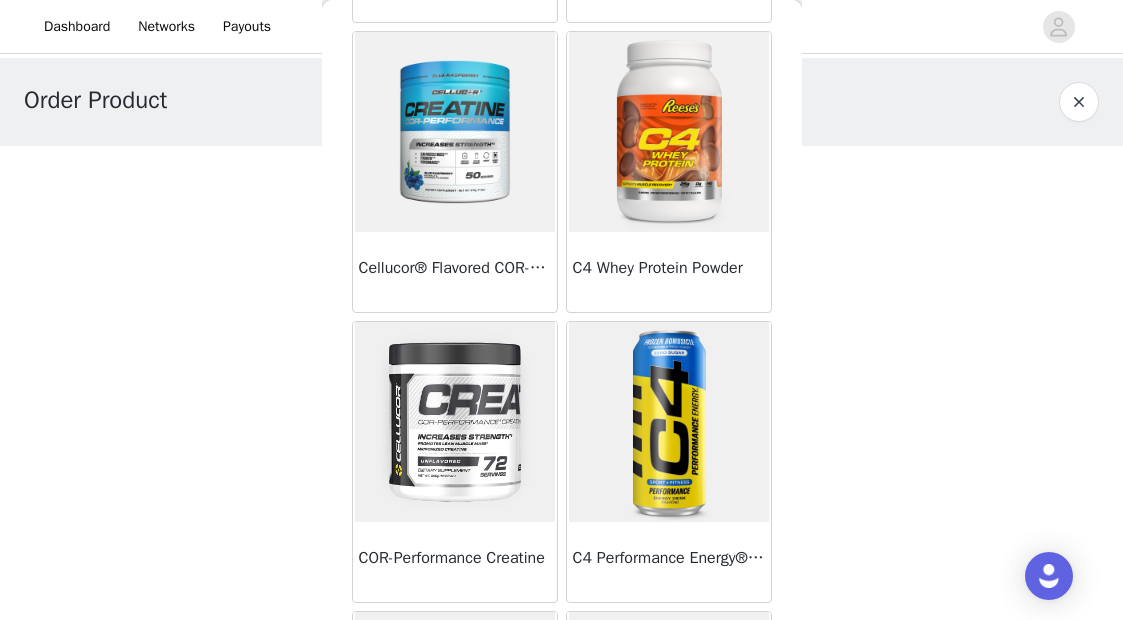 click at bounding box center [669, 132] 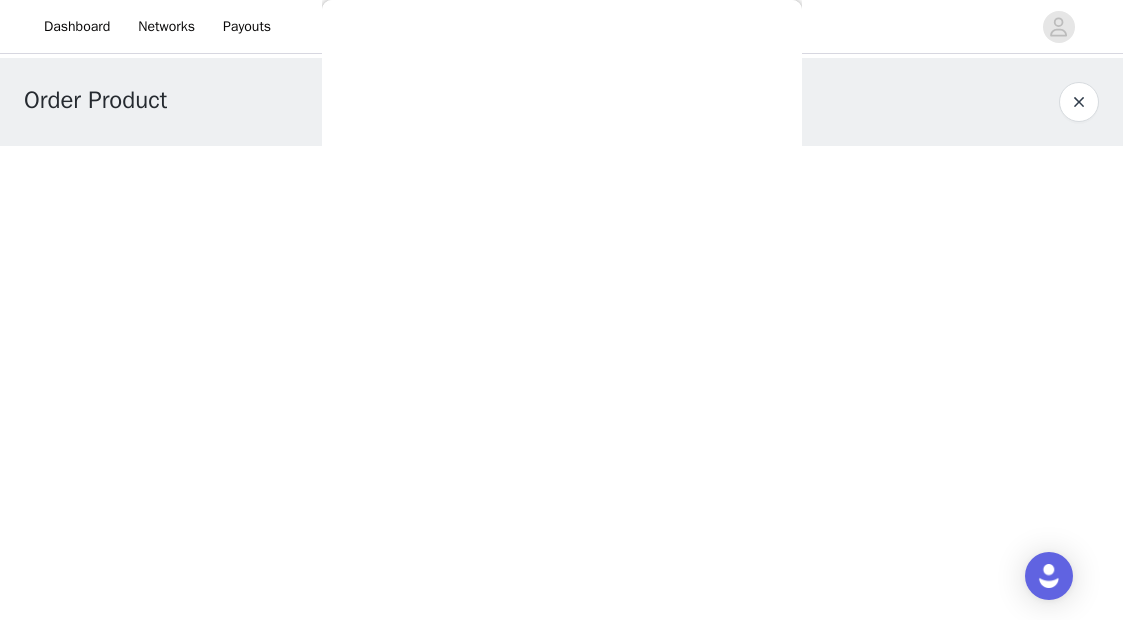 scroll, scrollTop: 601, scrollLeft: 0, axis: vertical 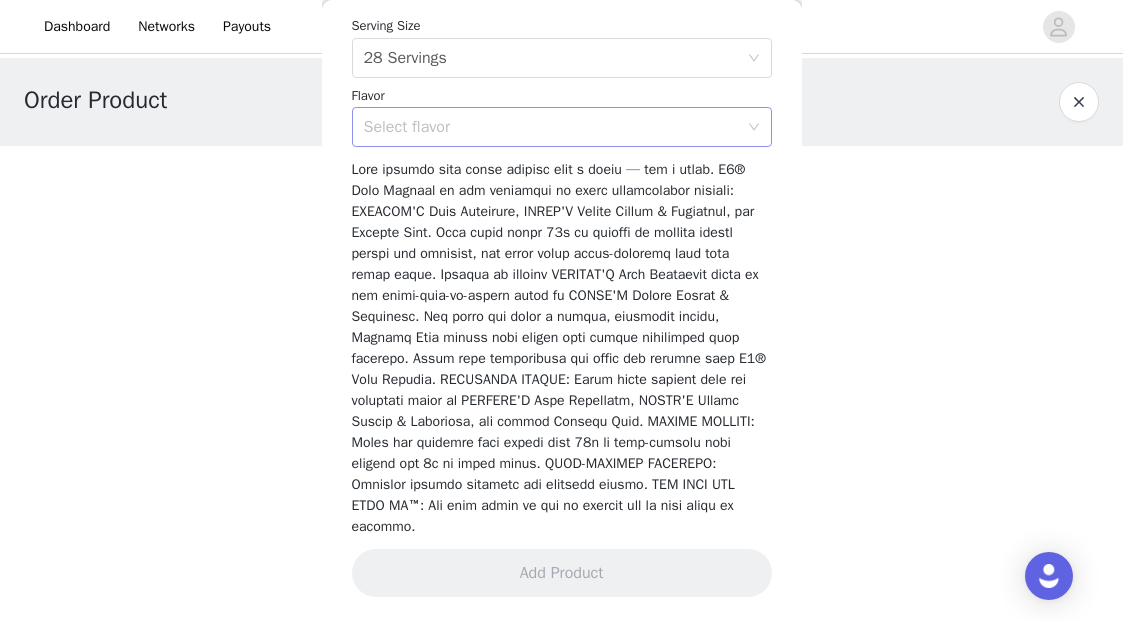 click on "Select flavor" at bounding box center (555, 127) 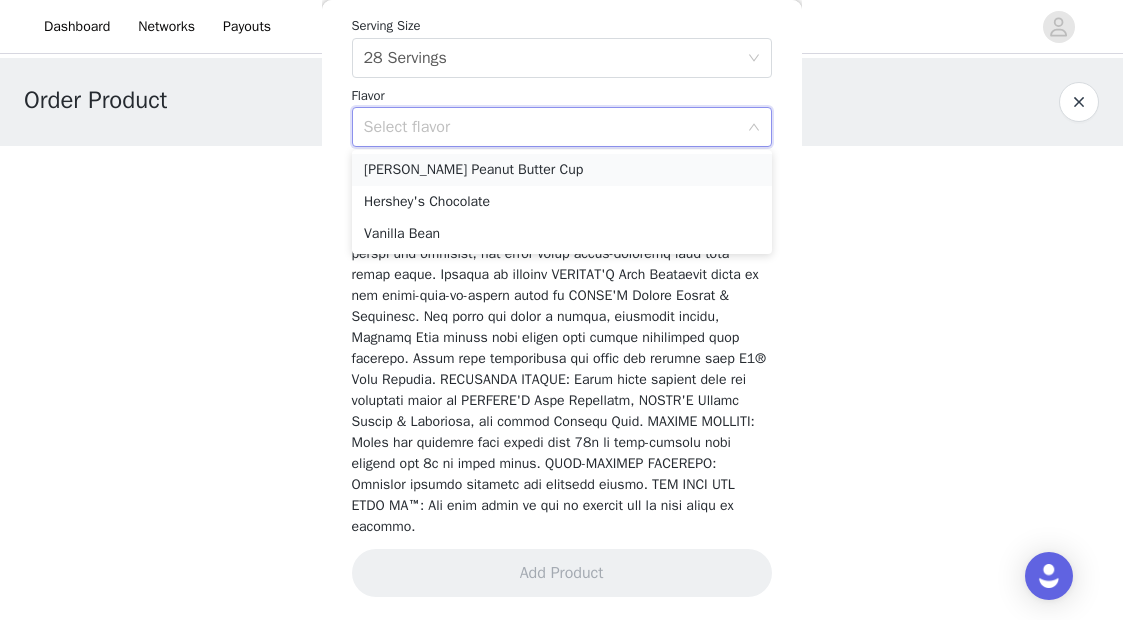 click on "[PERSON_NAME] Peanut Butter Cup" at bounding box center [562, 170] 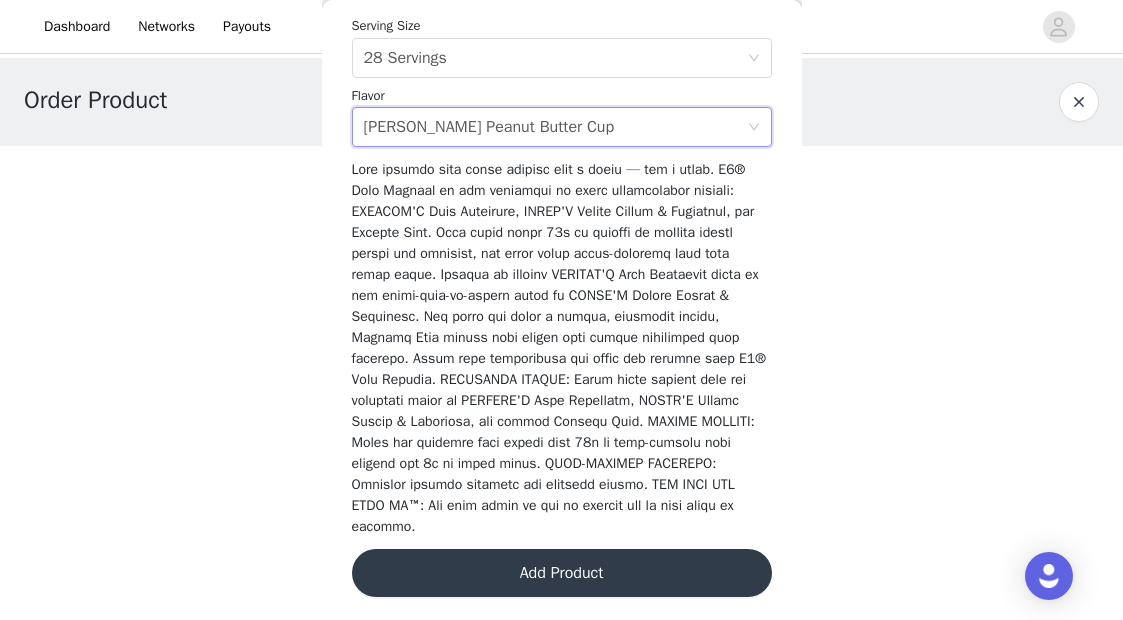 click on "Add Product" at bounding box center (562, 573) 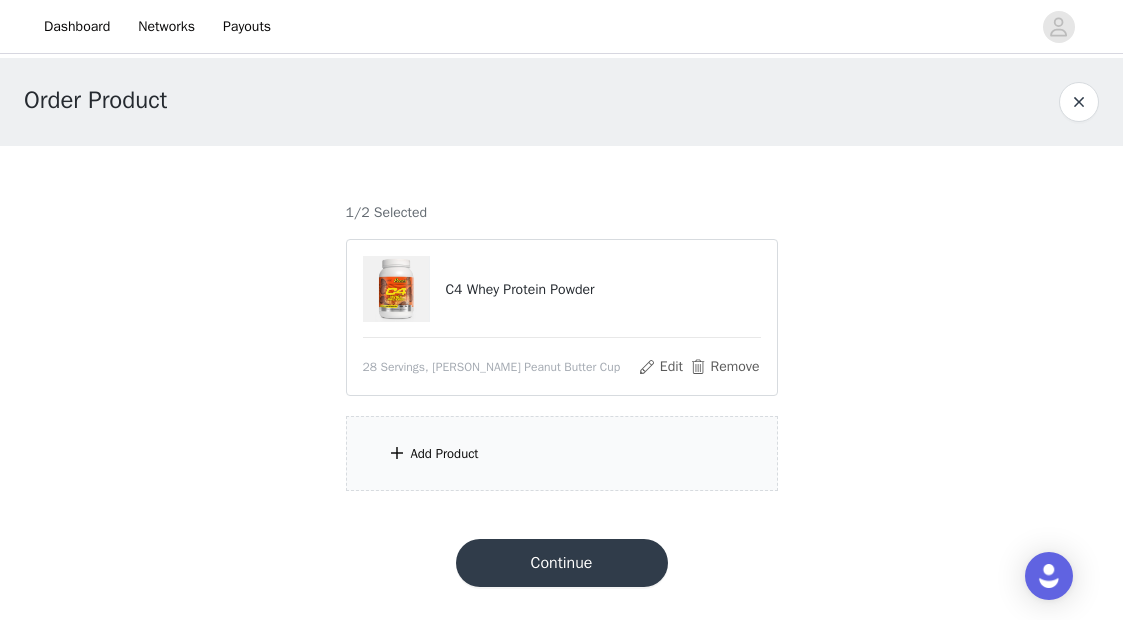 click on "Add Product" at bounding box center [562, 453] 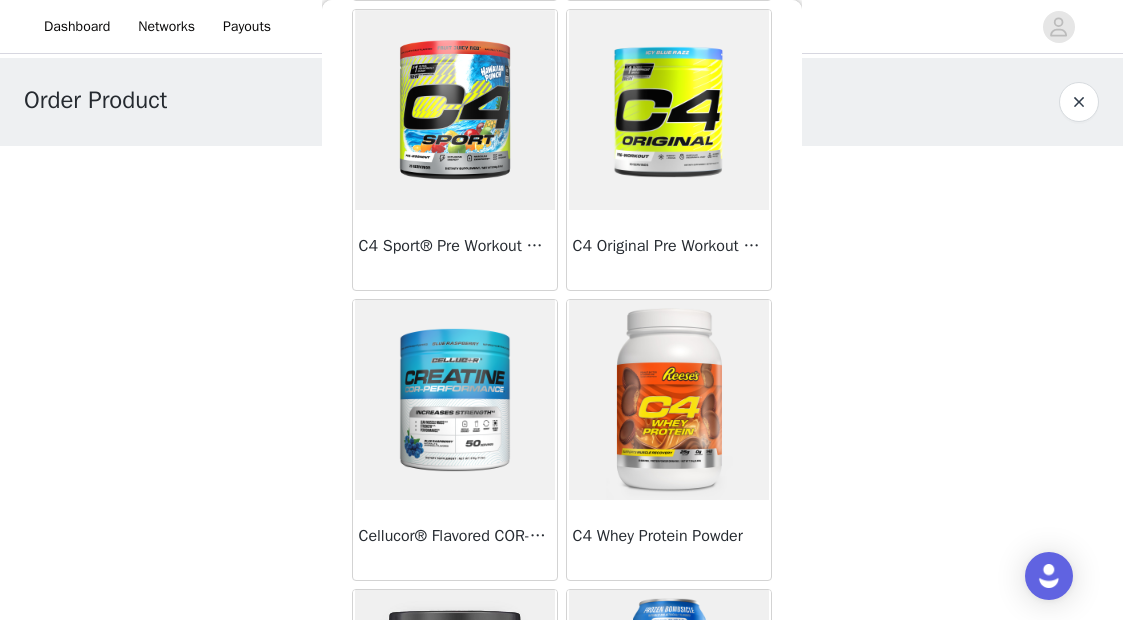scroll, scrollTop: 390, scrollLeft: 0, axis: vertical 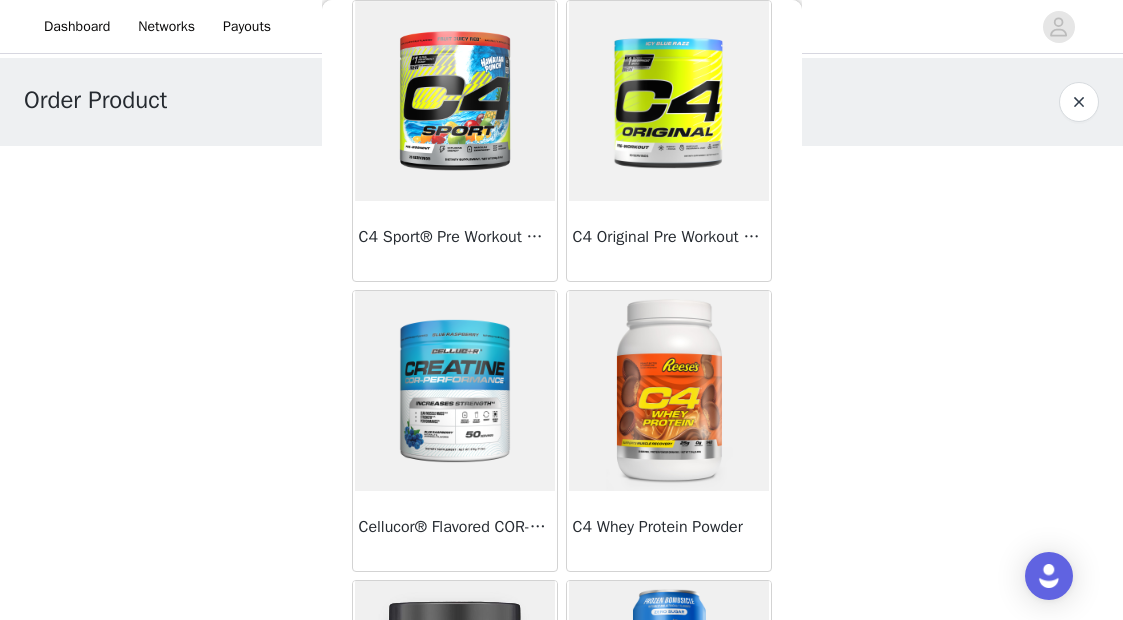 click at bounding box center [455, 391] 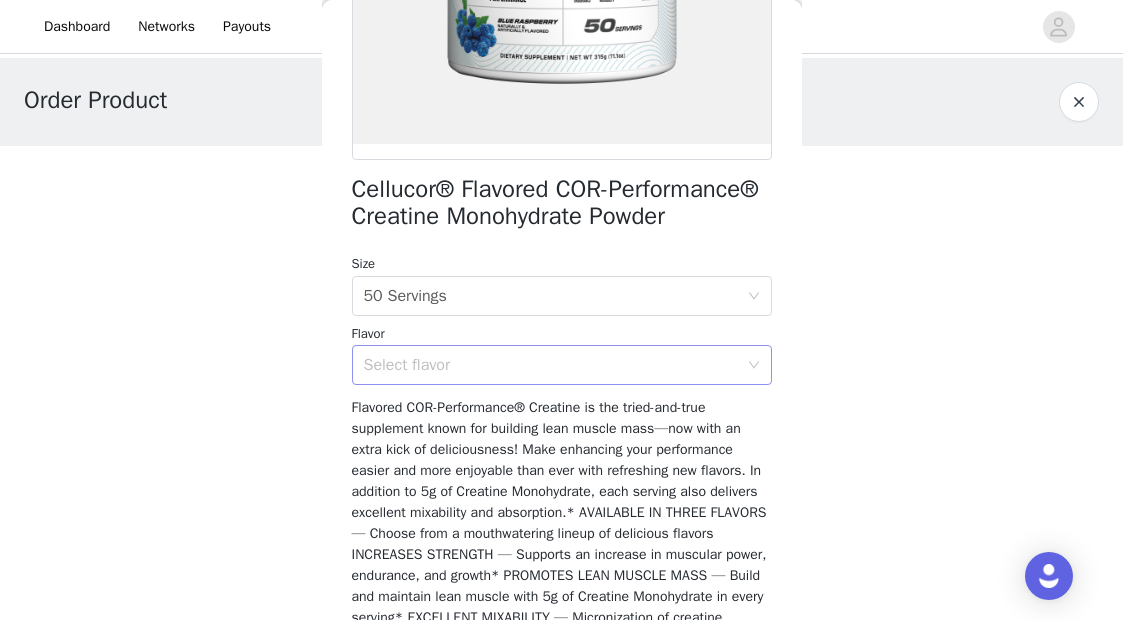 click on "Select flavor" at bounding box center [551, 365] 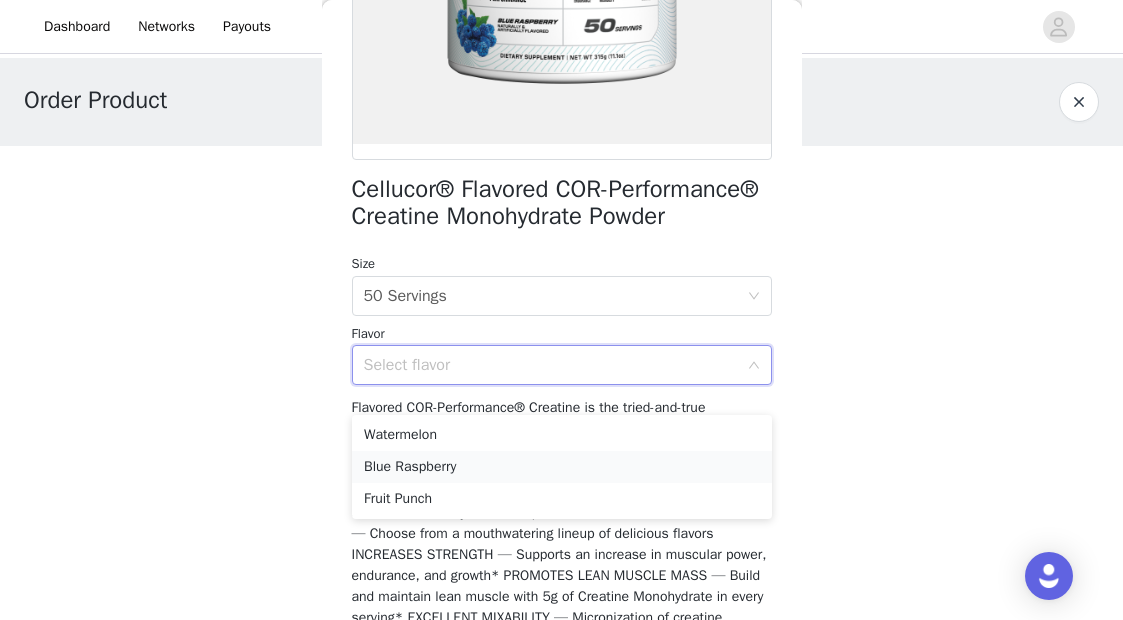 click on "Blue Raspberry" at bounding box center (562, 467) 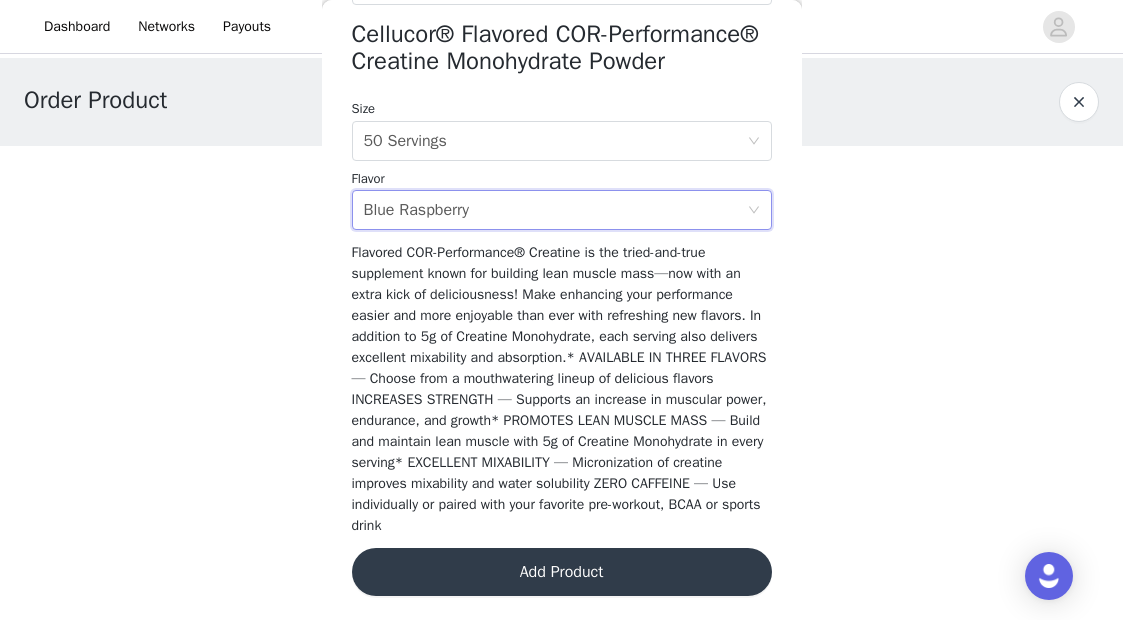 scroll, scrollTop: 571, scrollLeft: 0, axis: vertical 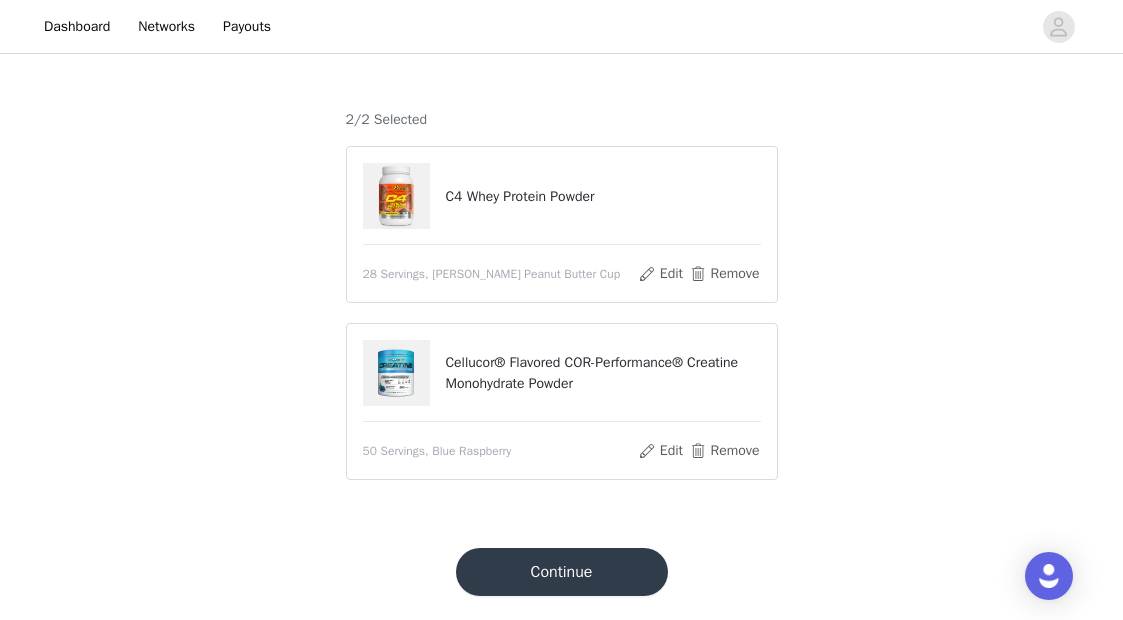 click on "Continue" at bounding box center [562, 572] 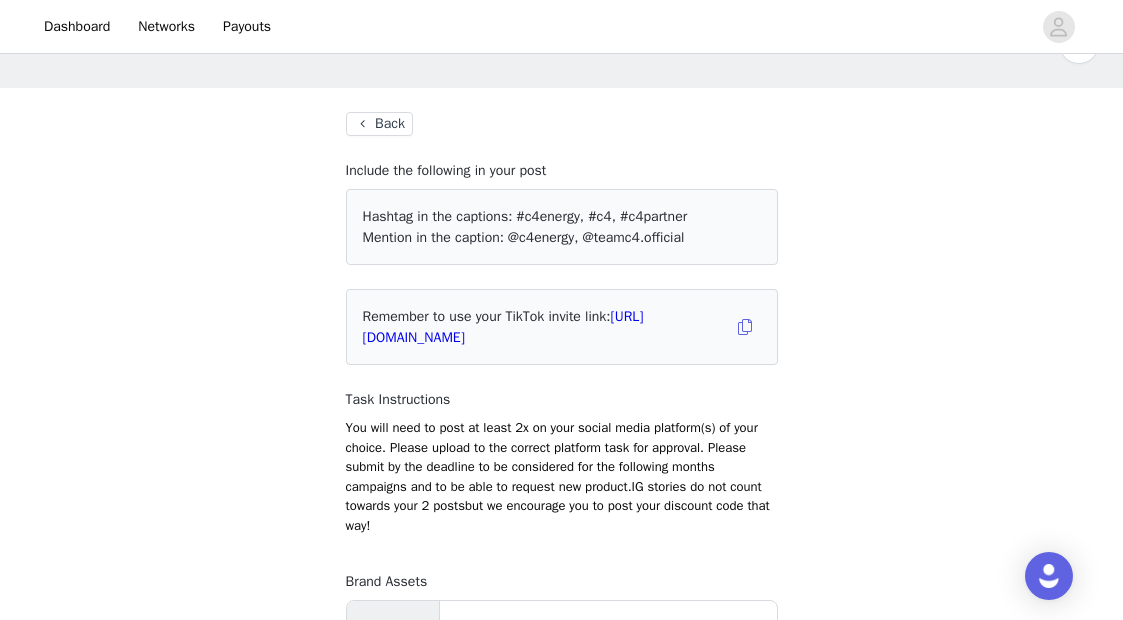 scroll, scrollTop: 62, scrollLeft: 0, axis: vertical 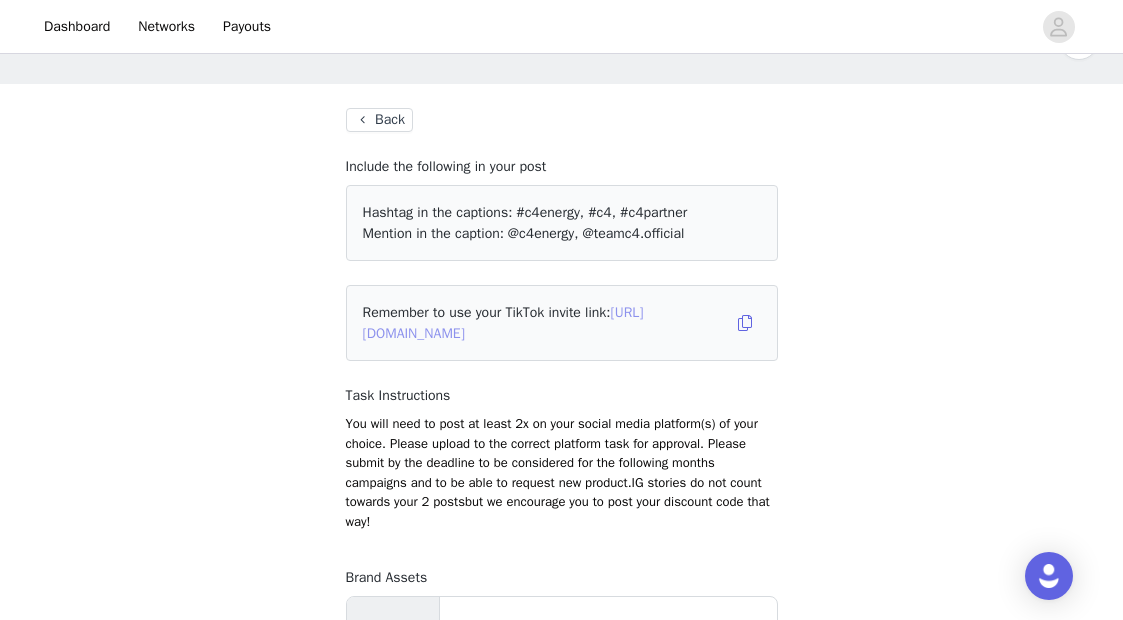 click on "[URL][DOMAIN_NAME]" at bounding box center [503, 323] 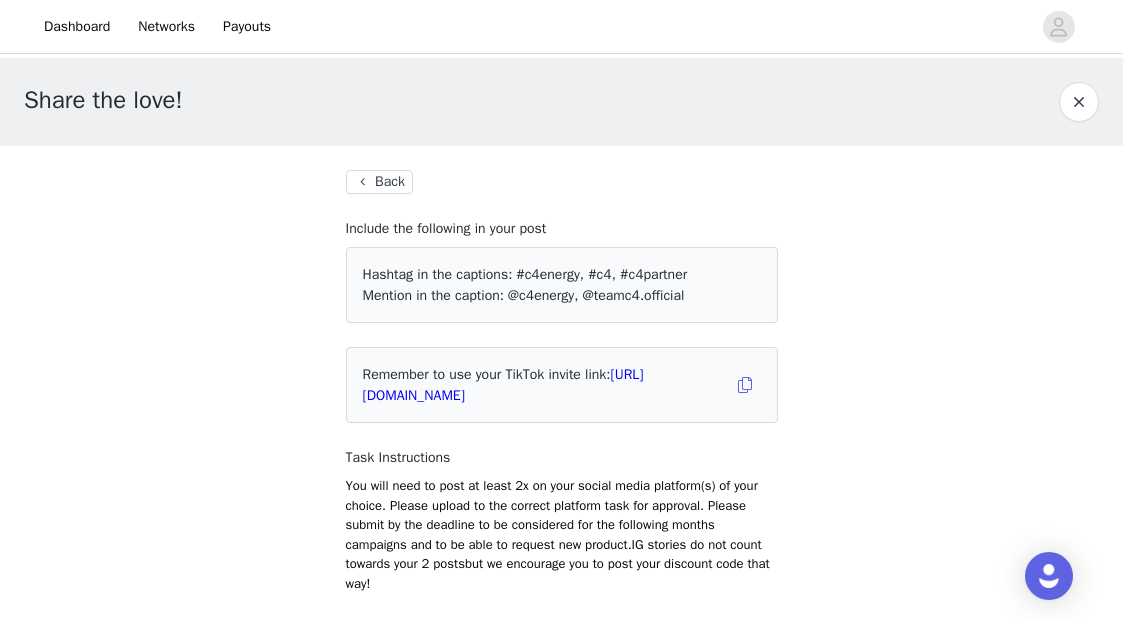 scroll, scrollTop: 0, scrollLeft: 0, axis: both 